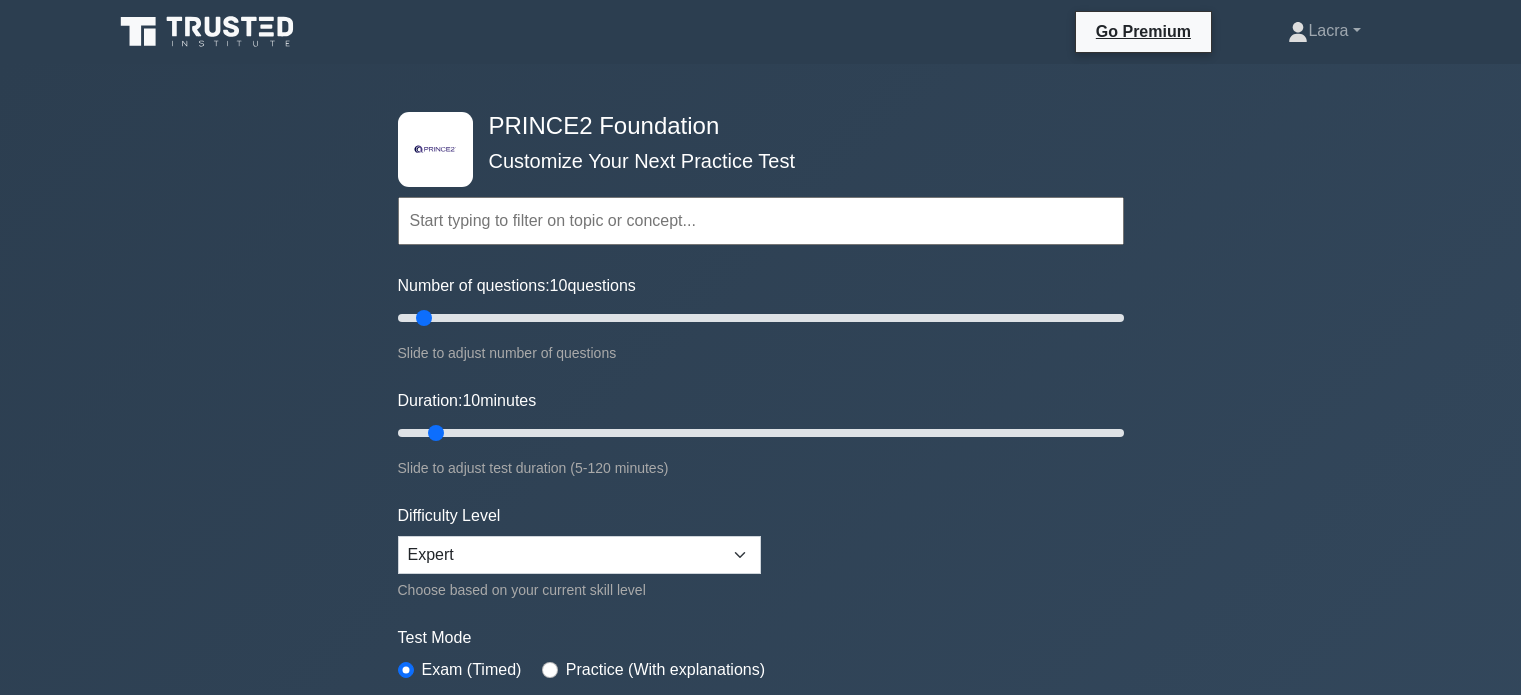 scroll, scrollTop: 0, scrollLeft: 0, axis: both 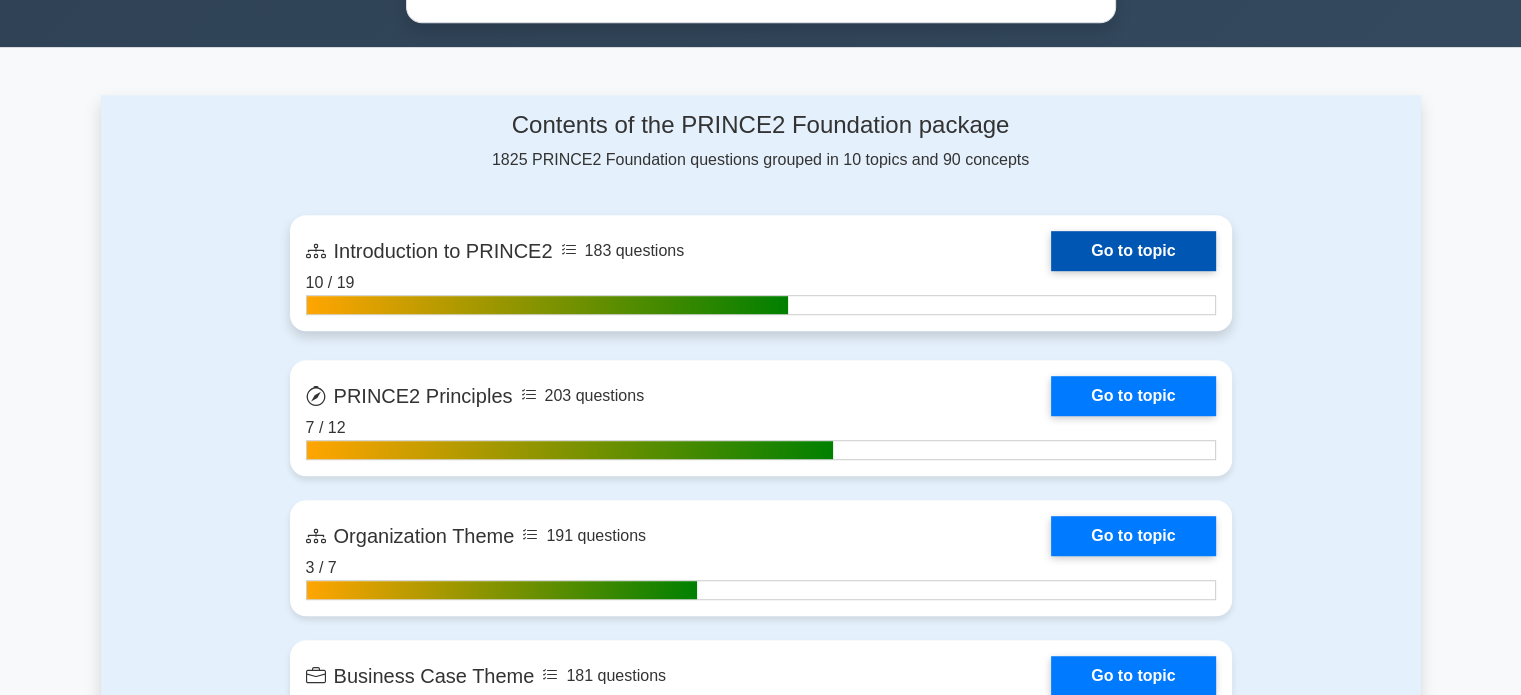 click on "Go to topic" at bounding box center [1133, 251] 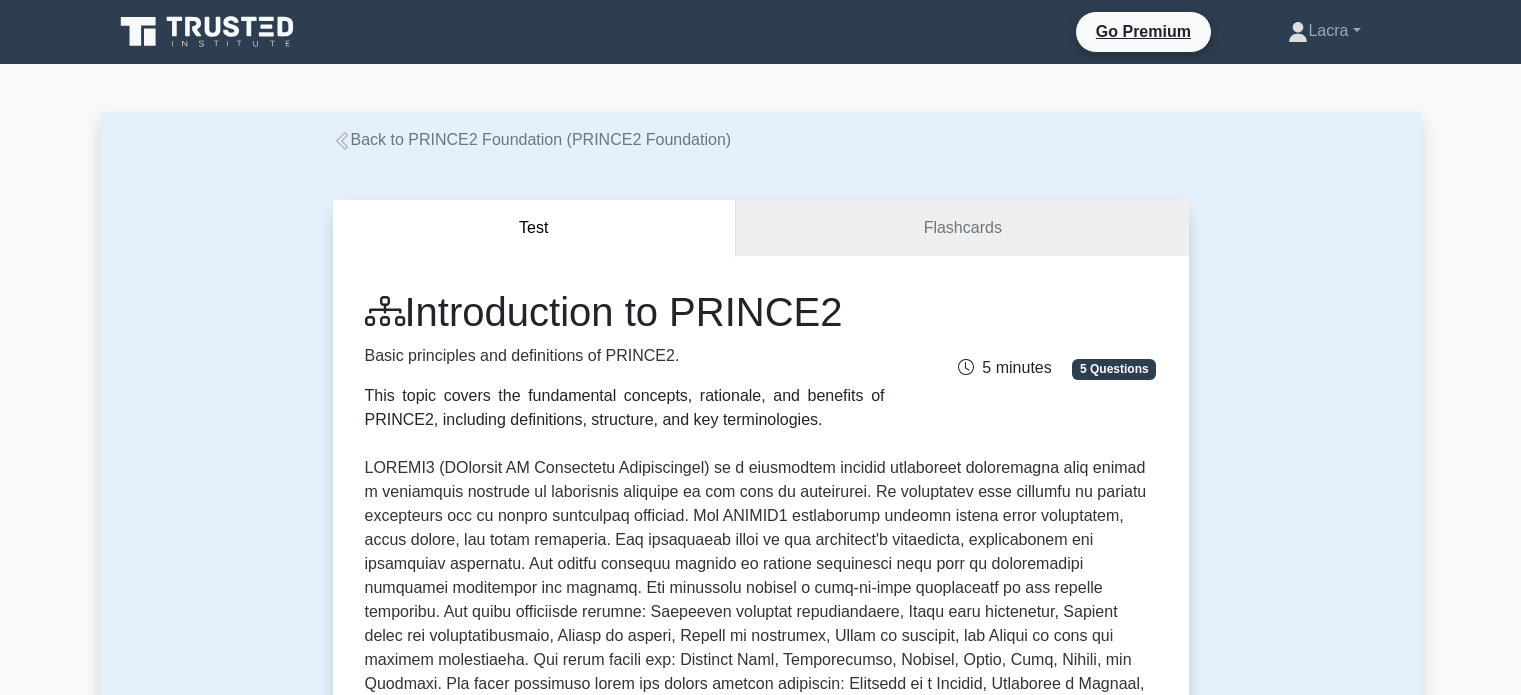 scroll, scrollTop: 0, scrollLeft: 0, axis: both 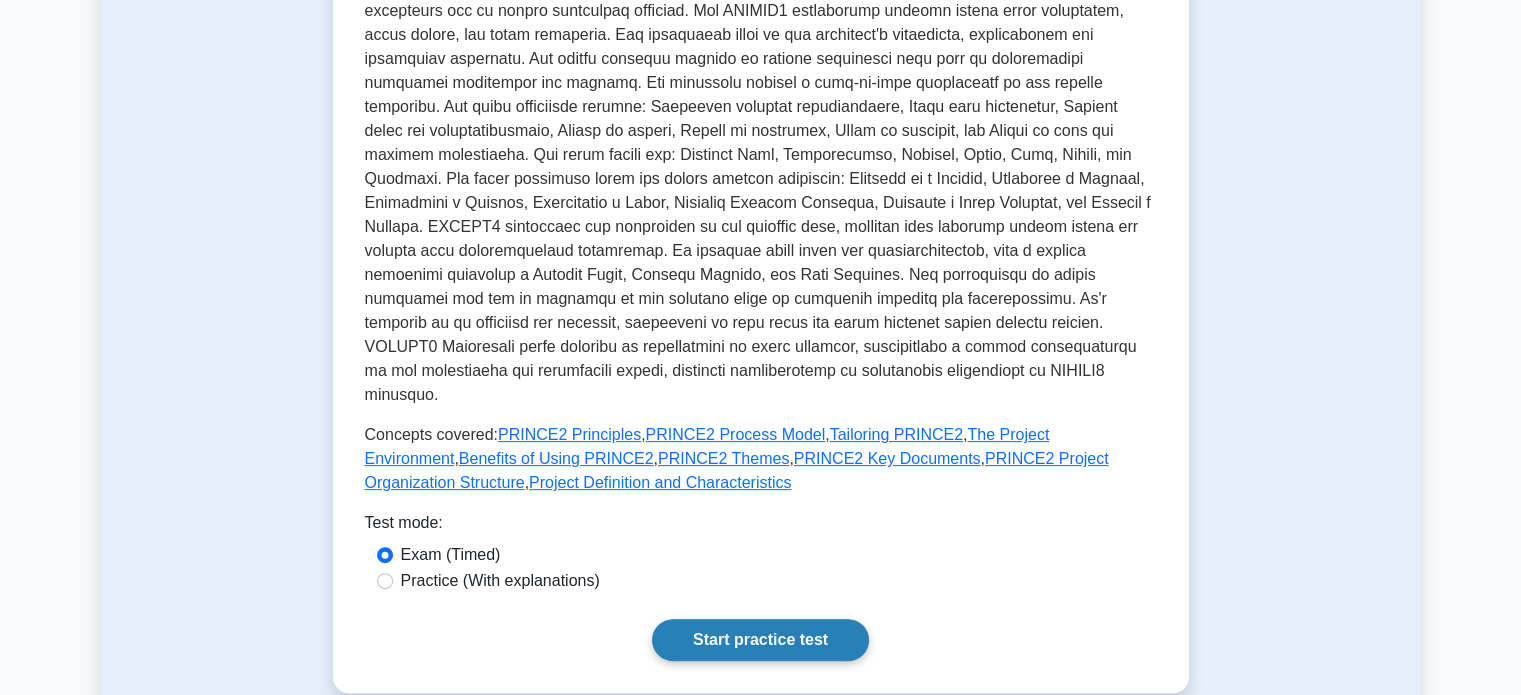 click on "Start practice test" at bounding box center (760, 640) 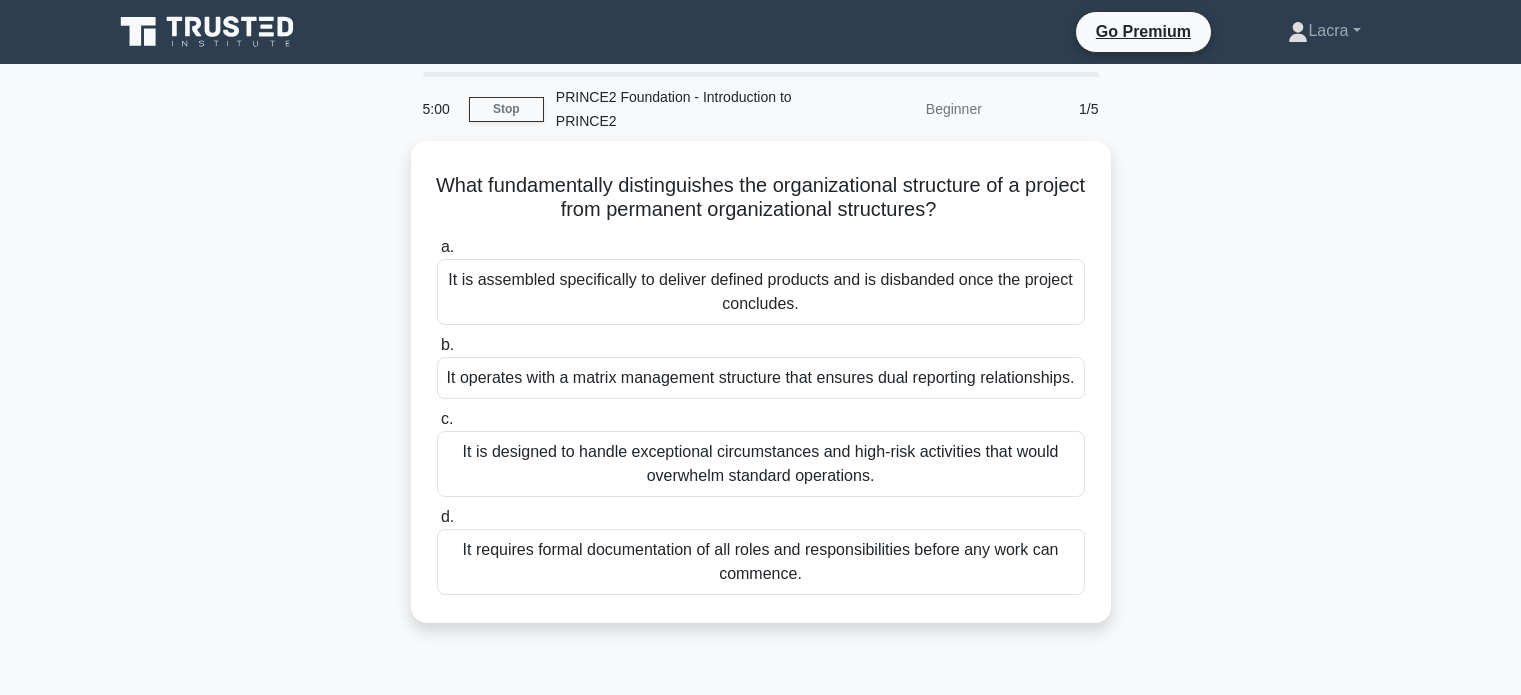 scroll, scrollTop: 0, scrollLeft: 0, axis: both 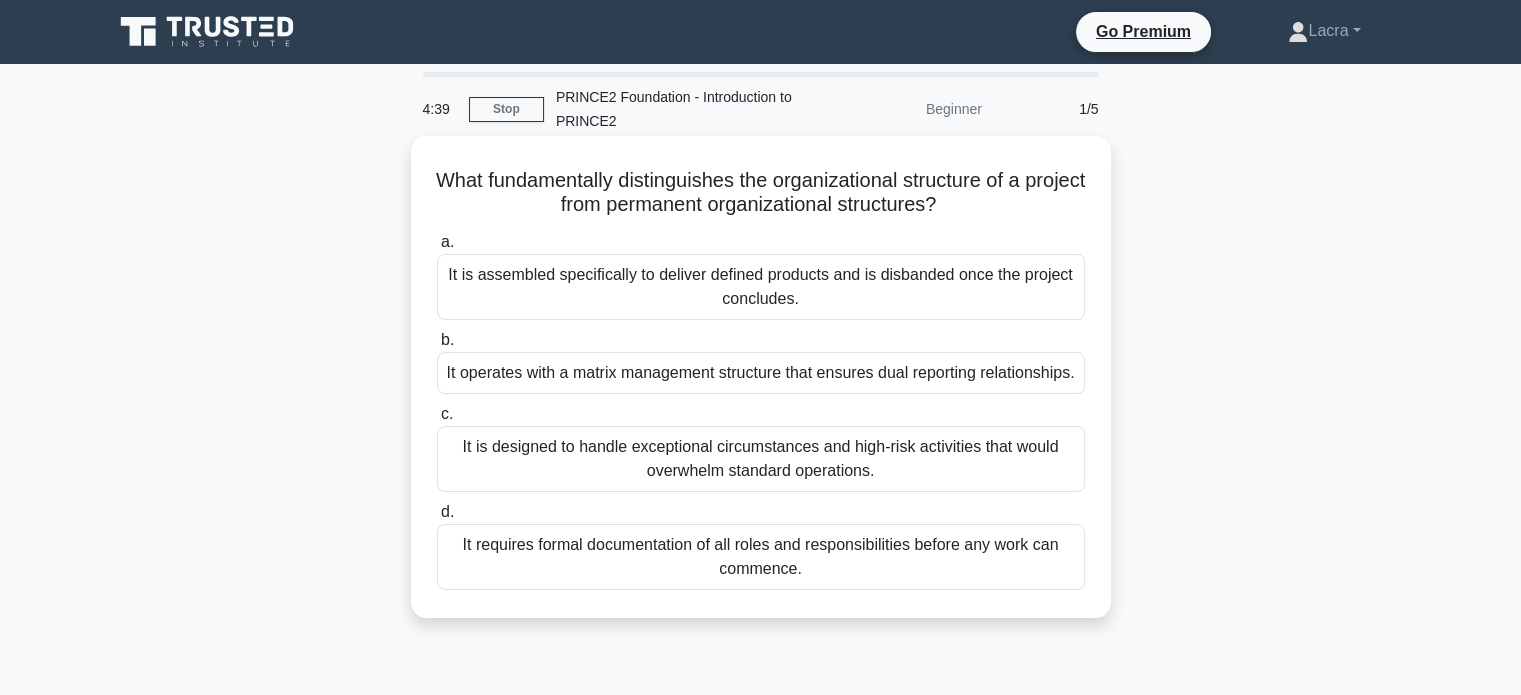 click on "It is assembled specifically to deliver defined products and is disbanded once the project concludes." at bounding box center [761, 287] 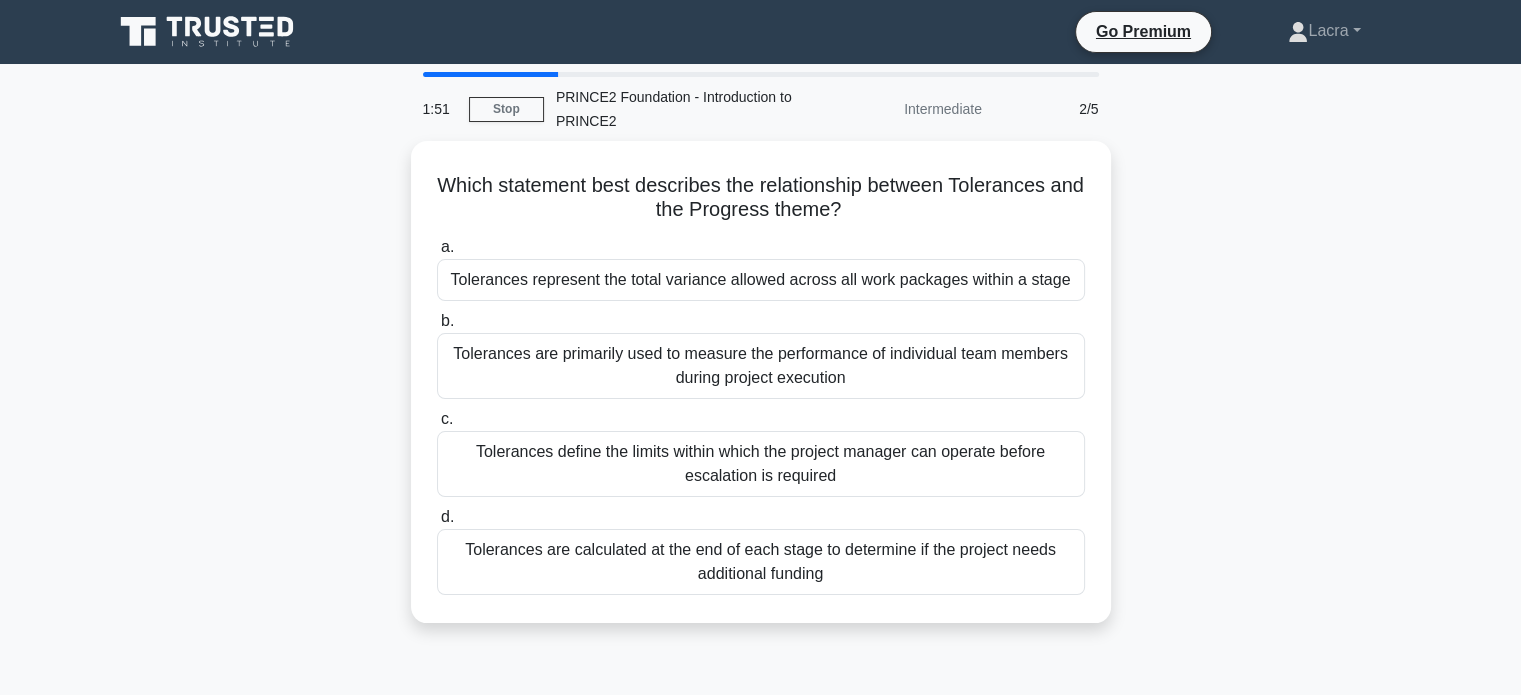 drag, startPoint x: 1397, startPoint y: 419, endPoint x: 1386, endPoint y: 470, distance: 52.17279 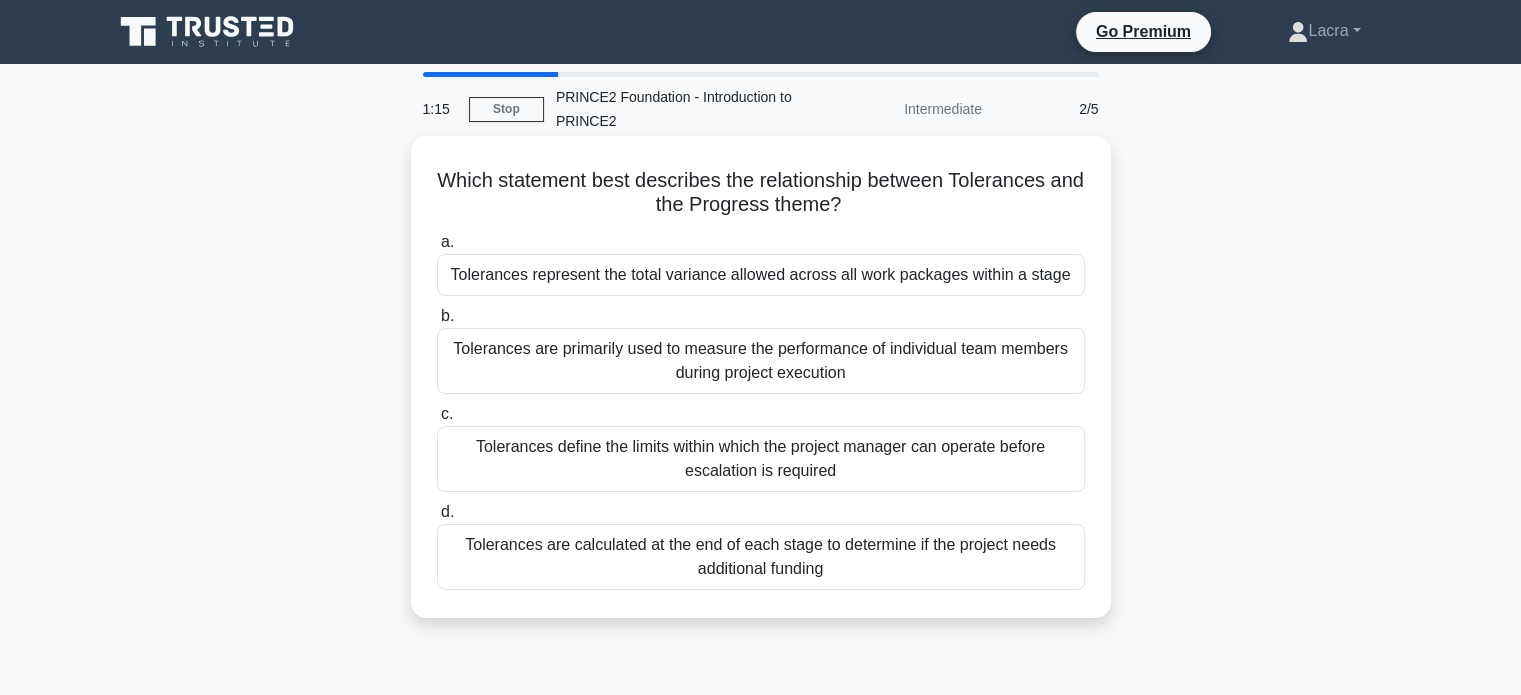 click on "Tolerances define the limits within which the project manager can operate before escalation is required" at bounding box center [761, 459] 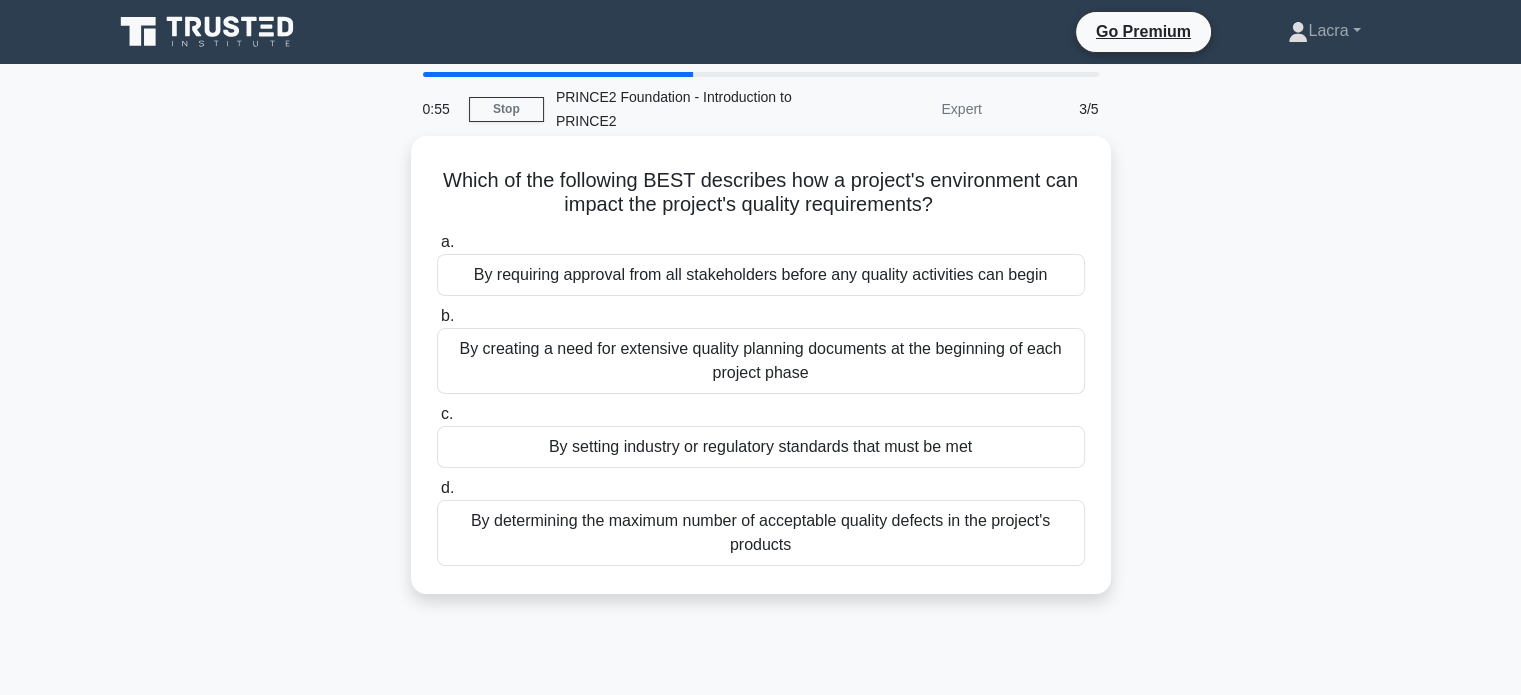 click on "By determining the maximum number of acceptable quality defects in the project's products" at bounding box center [761, 533] 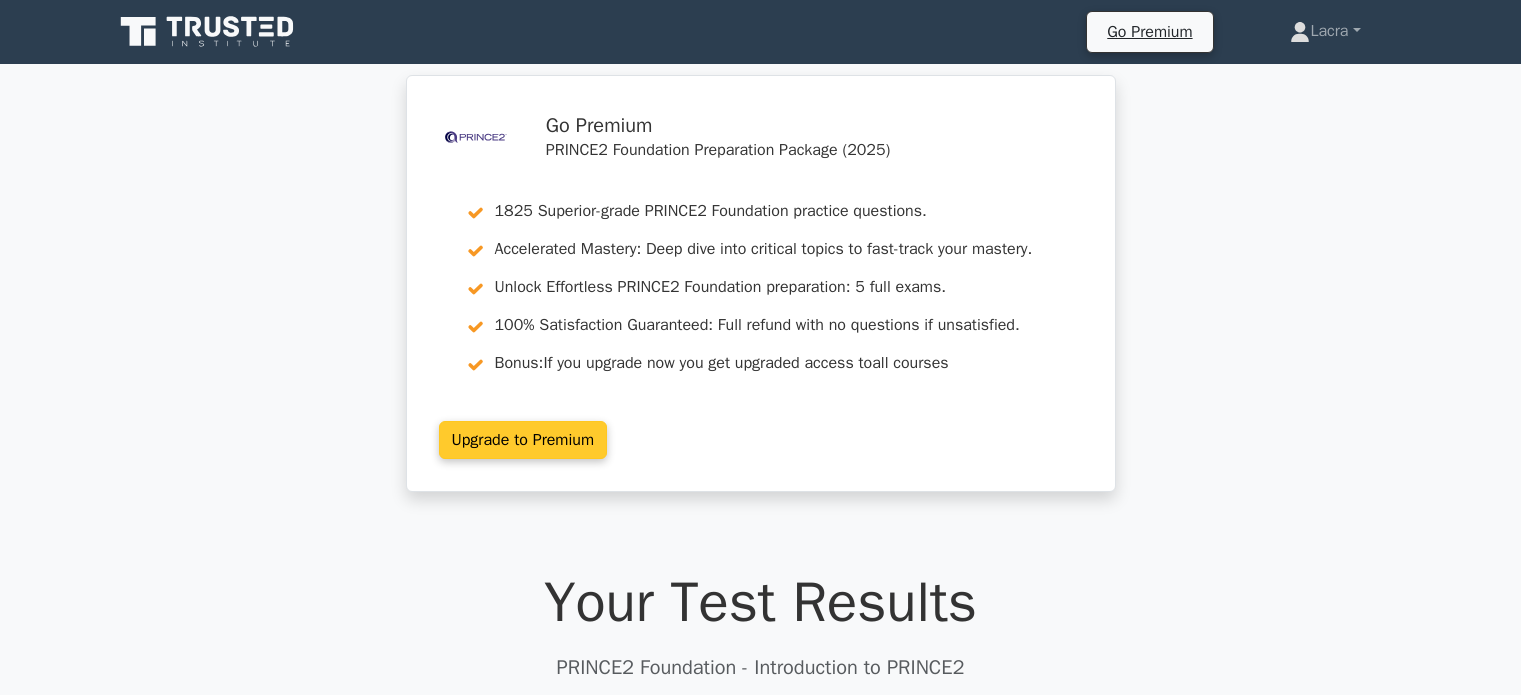 scroll, scrollTop: 0, scrollLeft: 0, axis: both 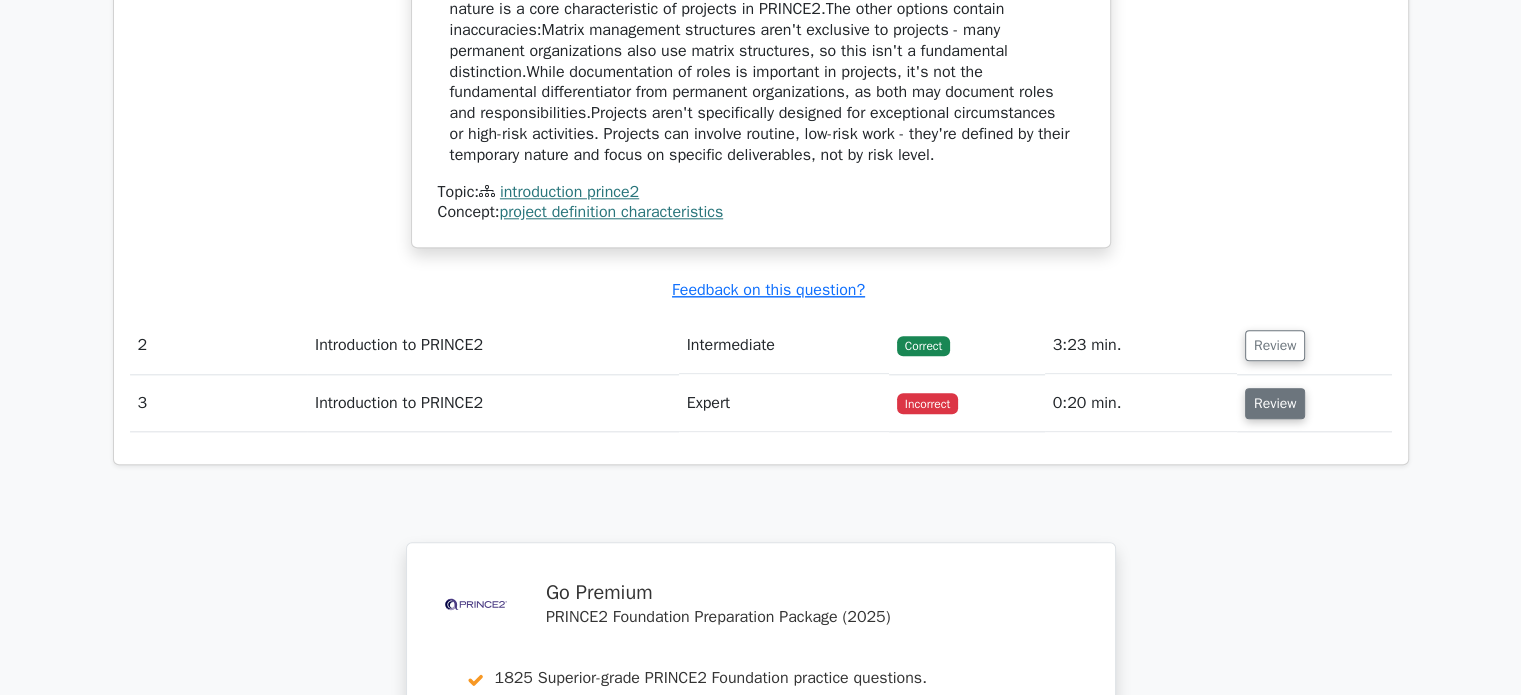 click on "Review" at bounding box center (1275, 403) 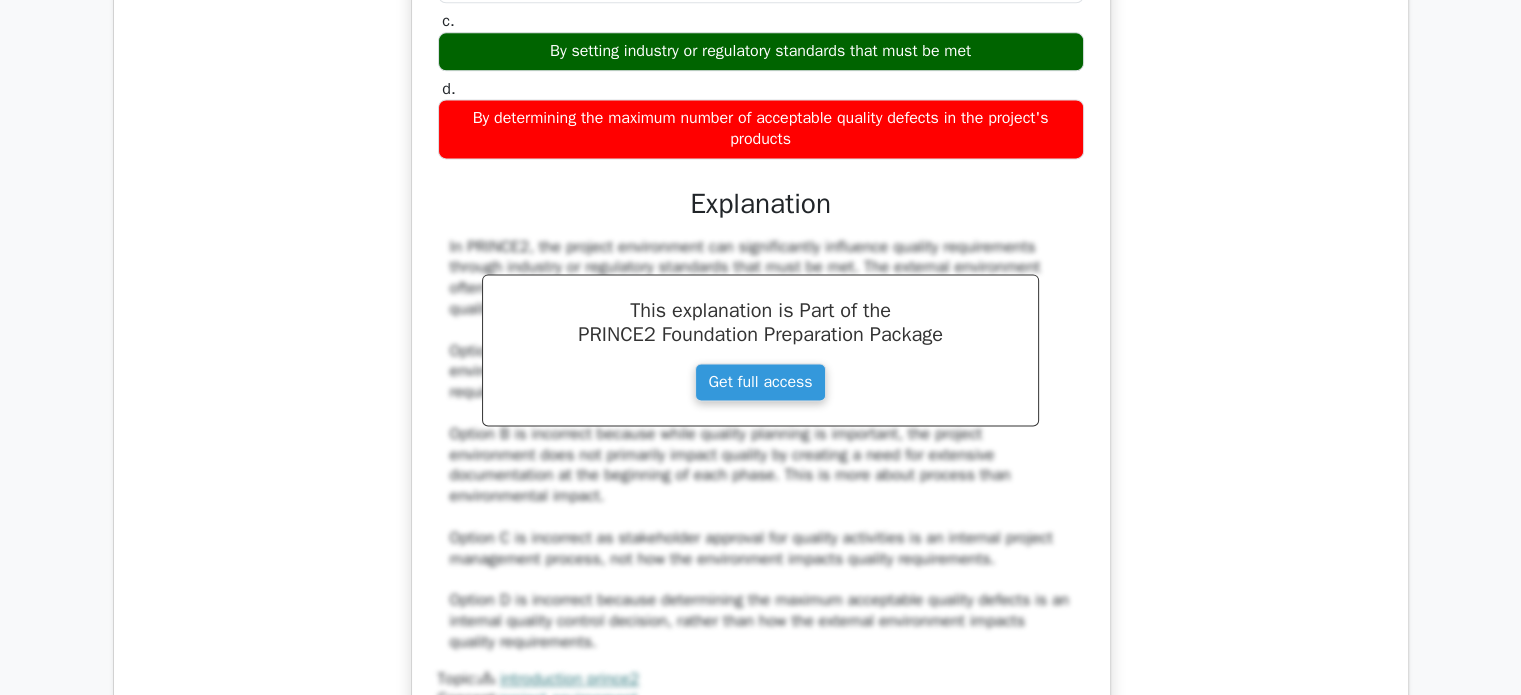 scroll, scrollTop: 2800, scrollLeft: 0, axis: vertical 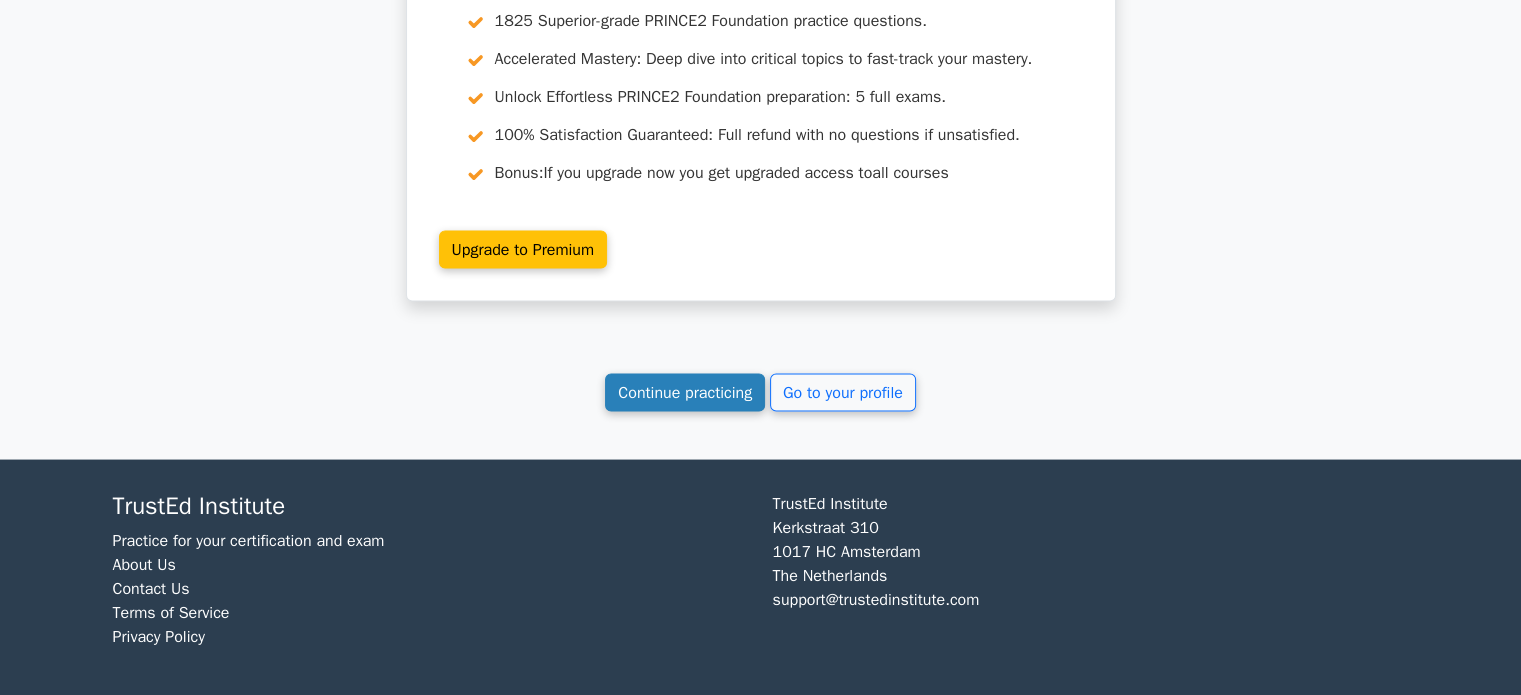 click on "Continue practicing" at bounding box center (685, 392) 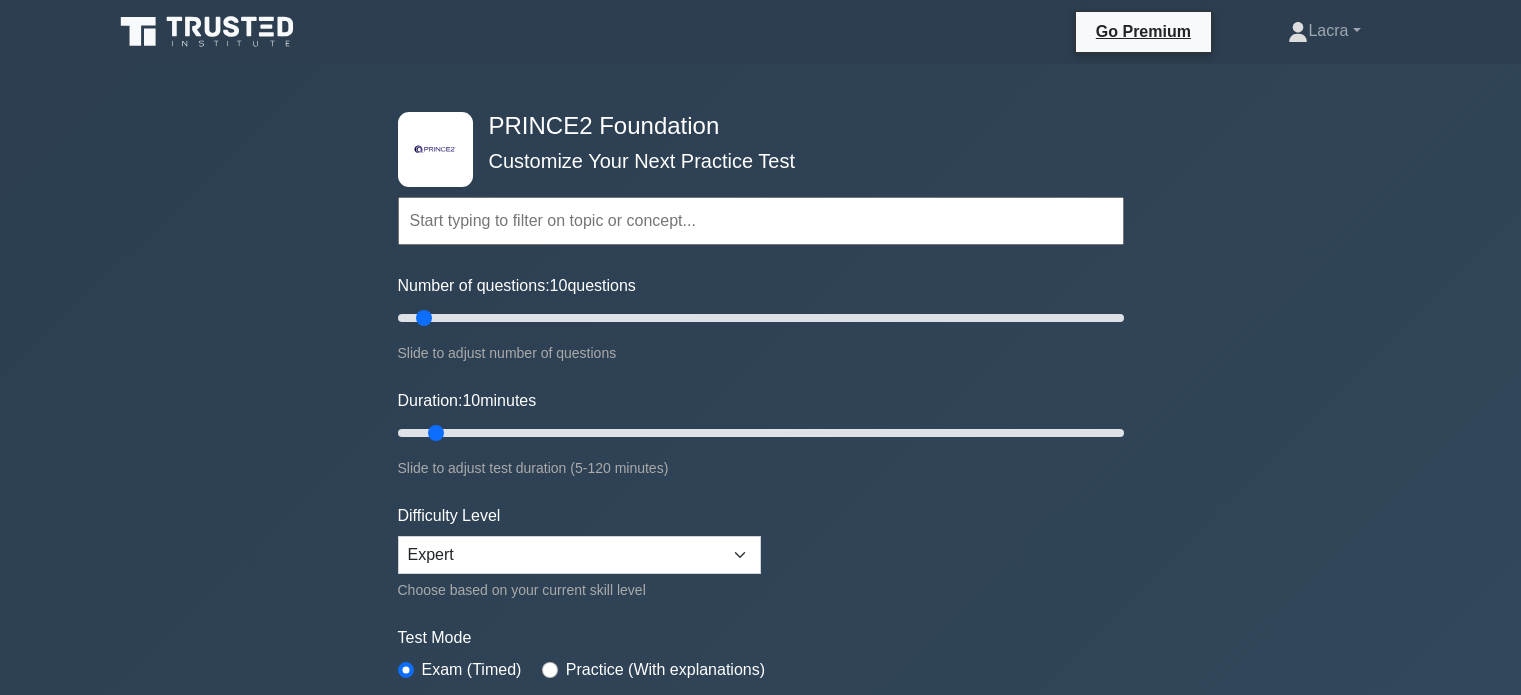 scroll, scrollTop: 0, scrollLeft: 0, axis: both 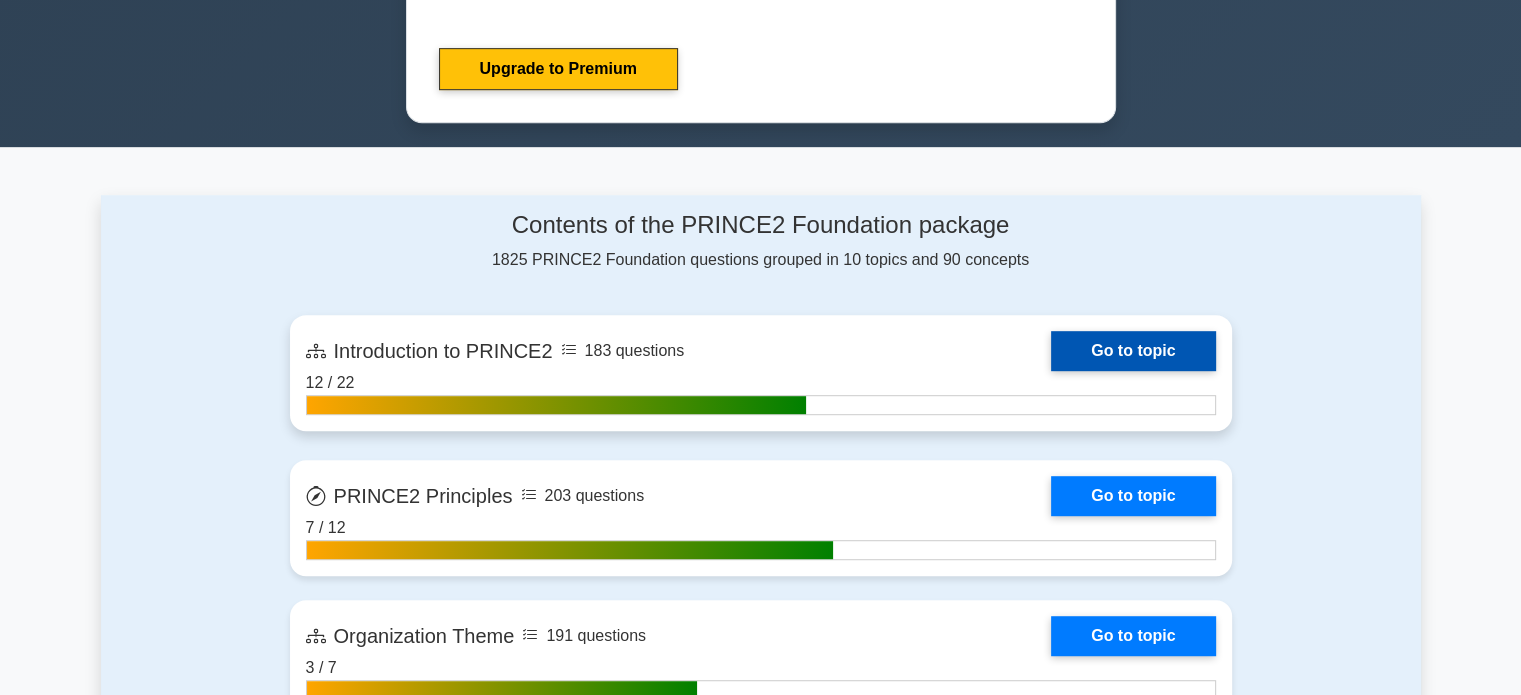 click on "Go to topic" at bounding box center [1133, 351] 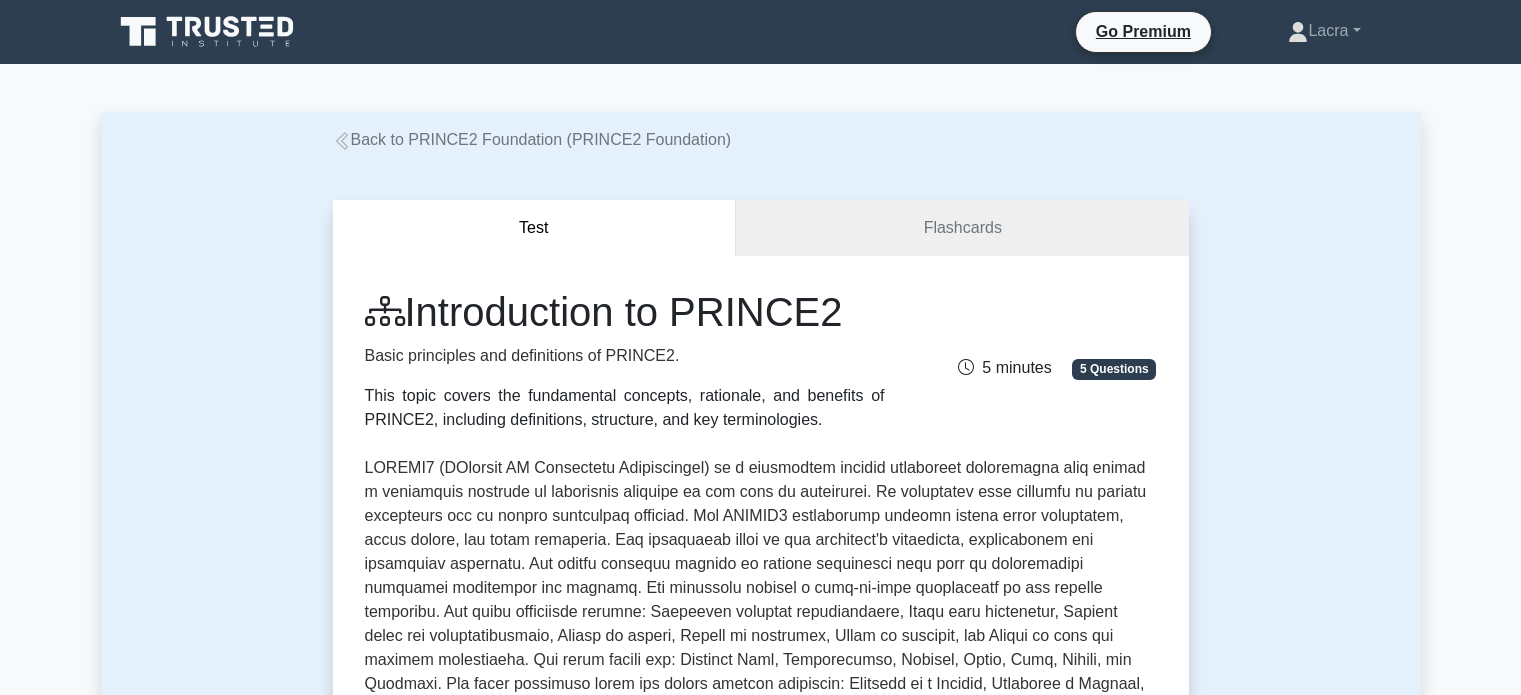 scroll, scrollTop: 0, scrollLeft: 0, axis: both 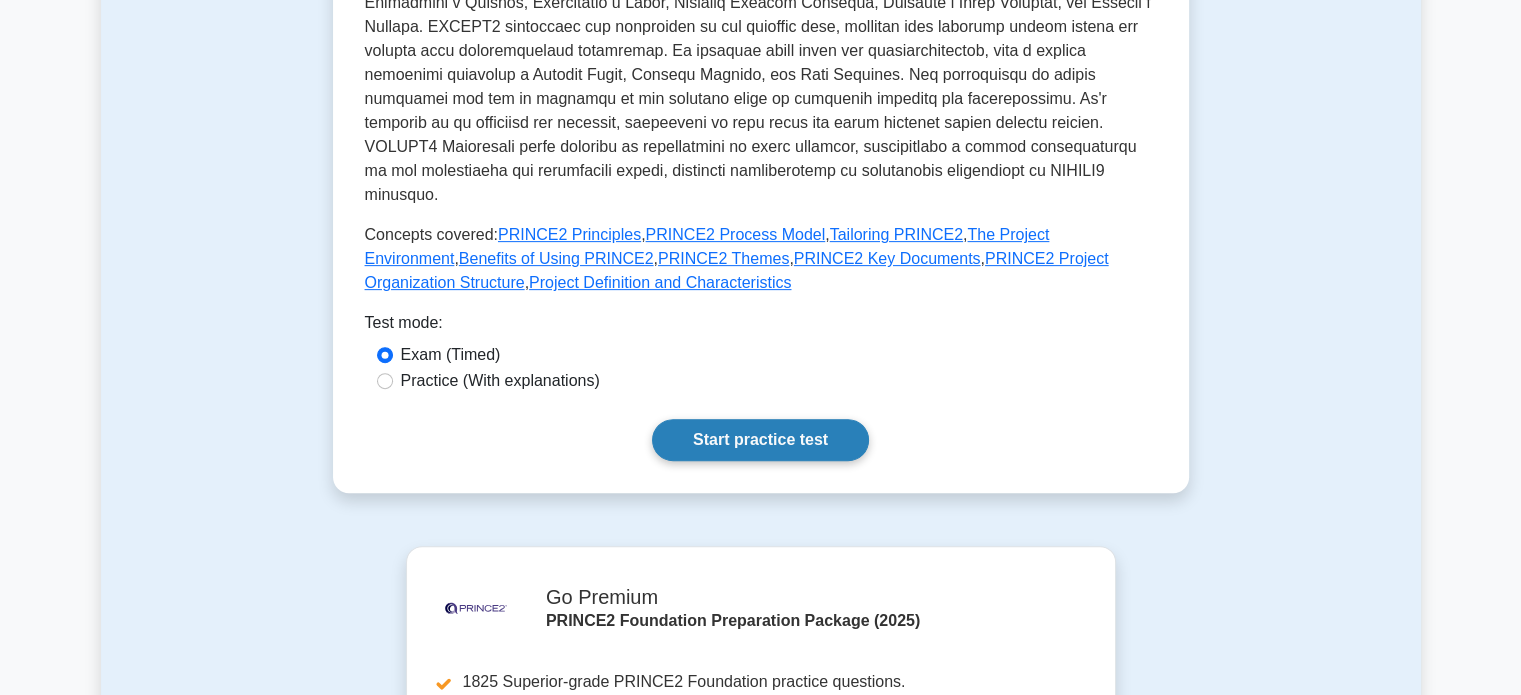 click on "Start practice test" at bounding box center [760, 440] 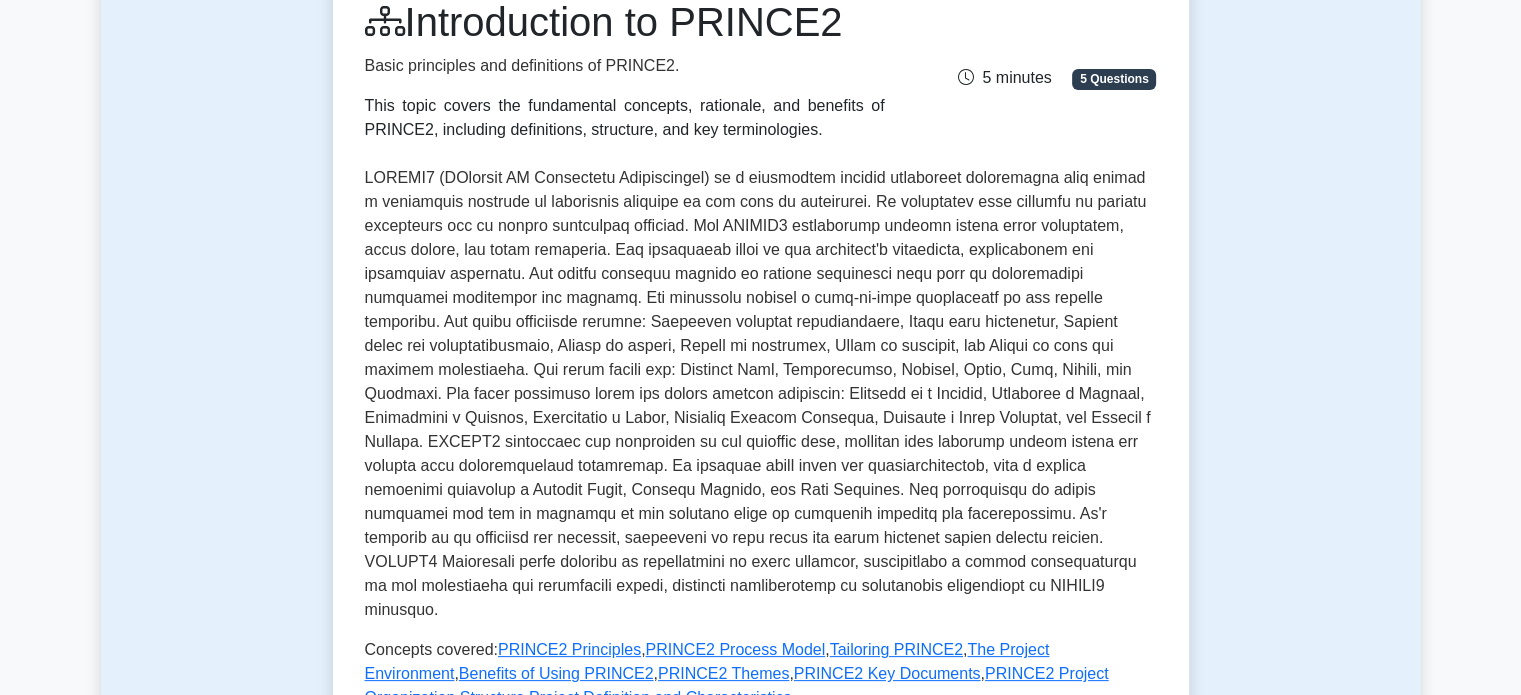 scroll, scrollTop: 200, scrollLeft: 0, axis: vertical 